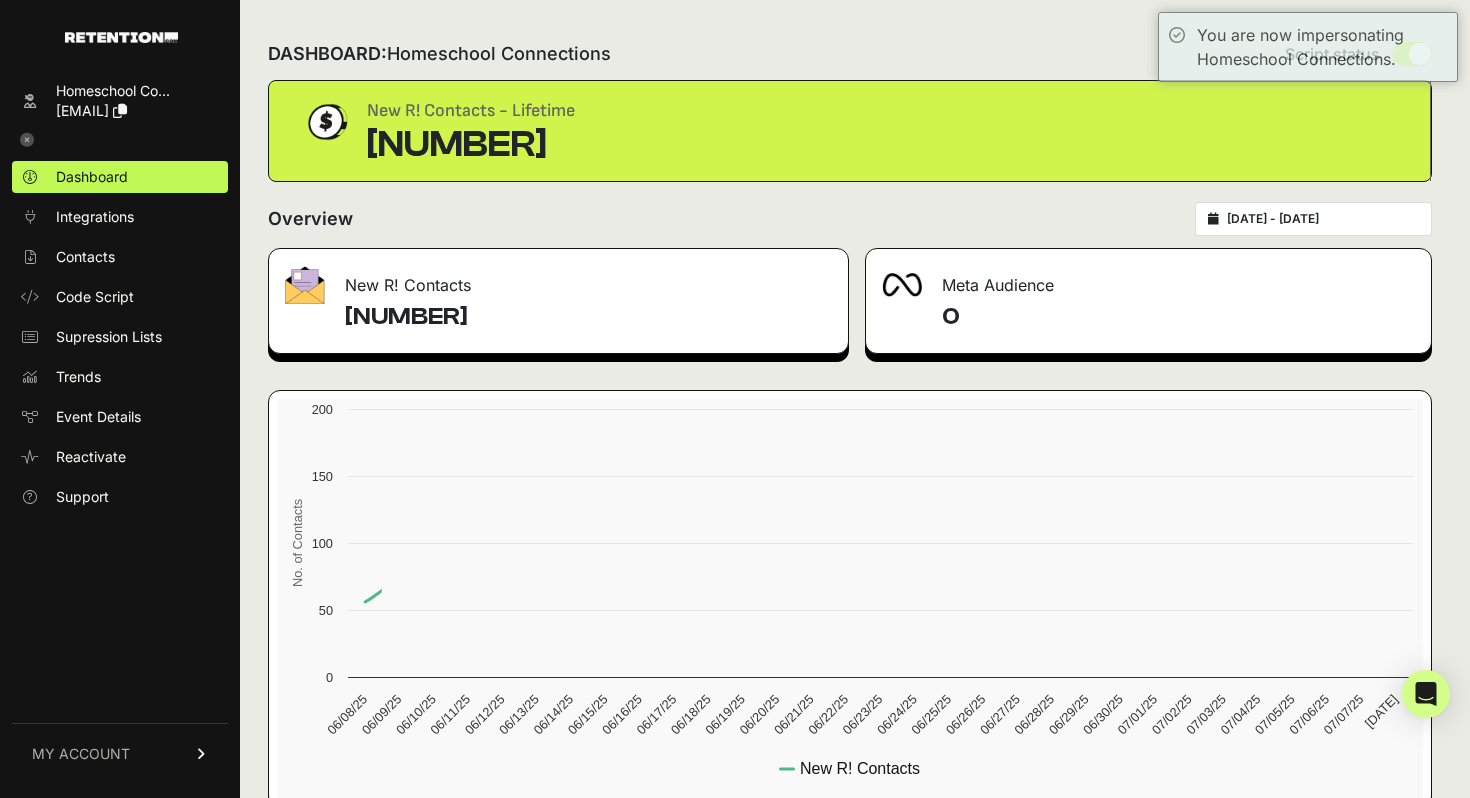 scroll, scrollTop: 0, scrollLeft: 0, axis: both 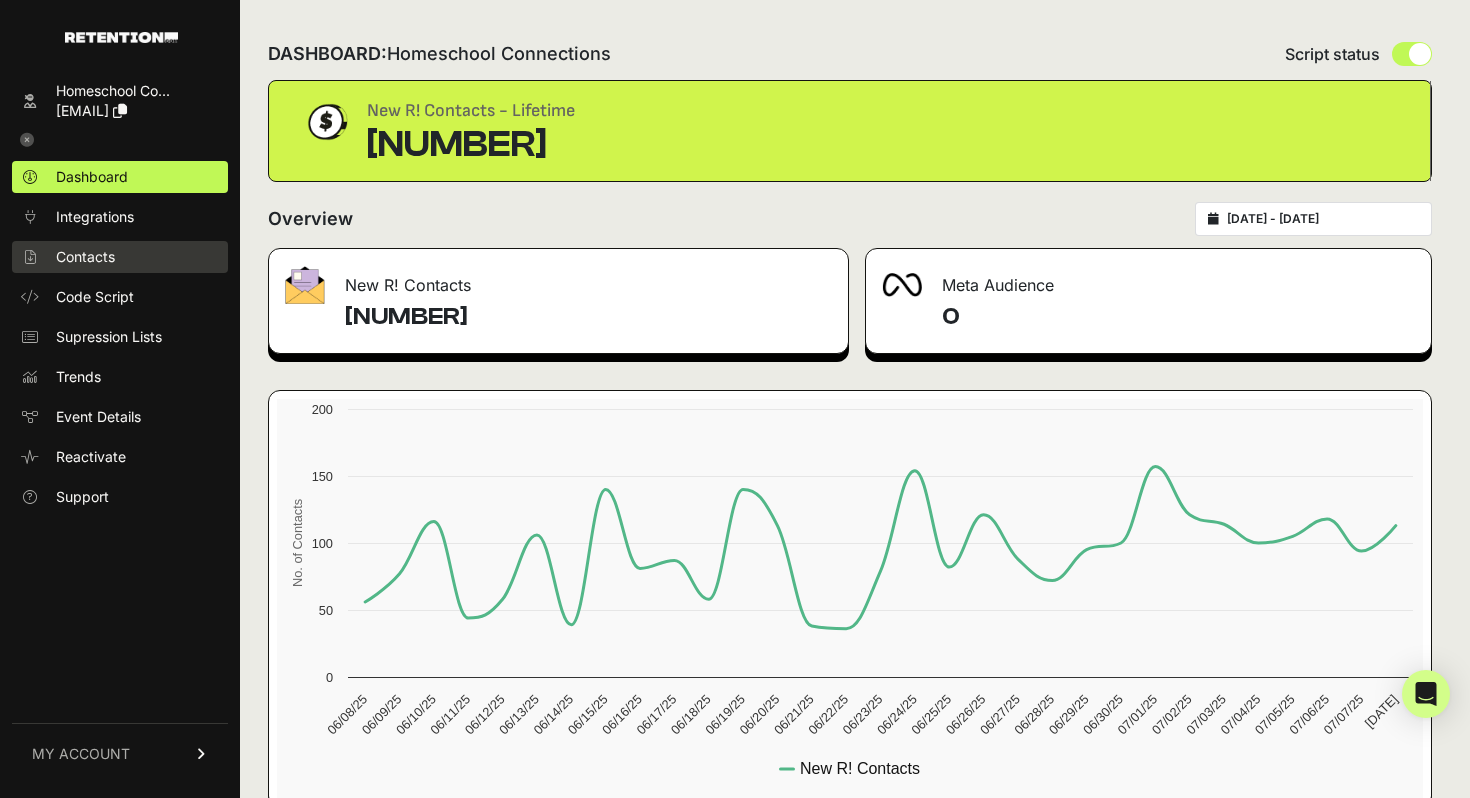 click on "Contacts" at bounding box center (85, 257) 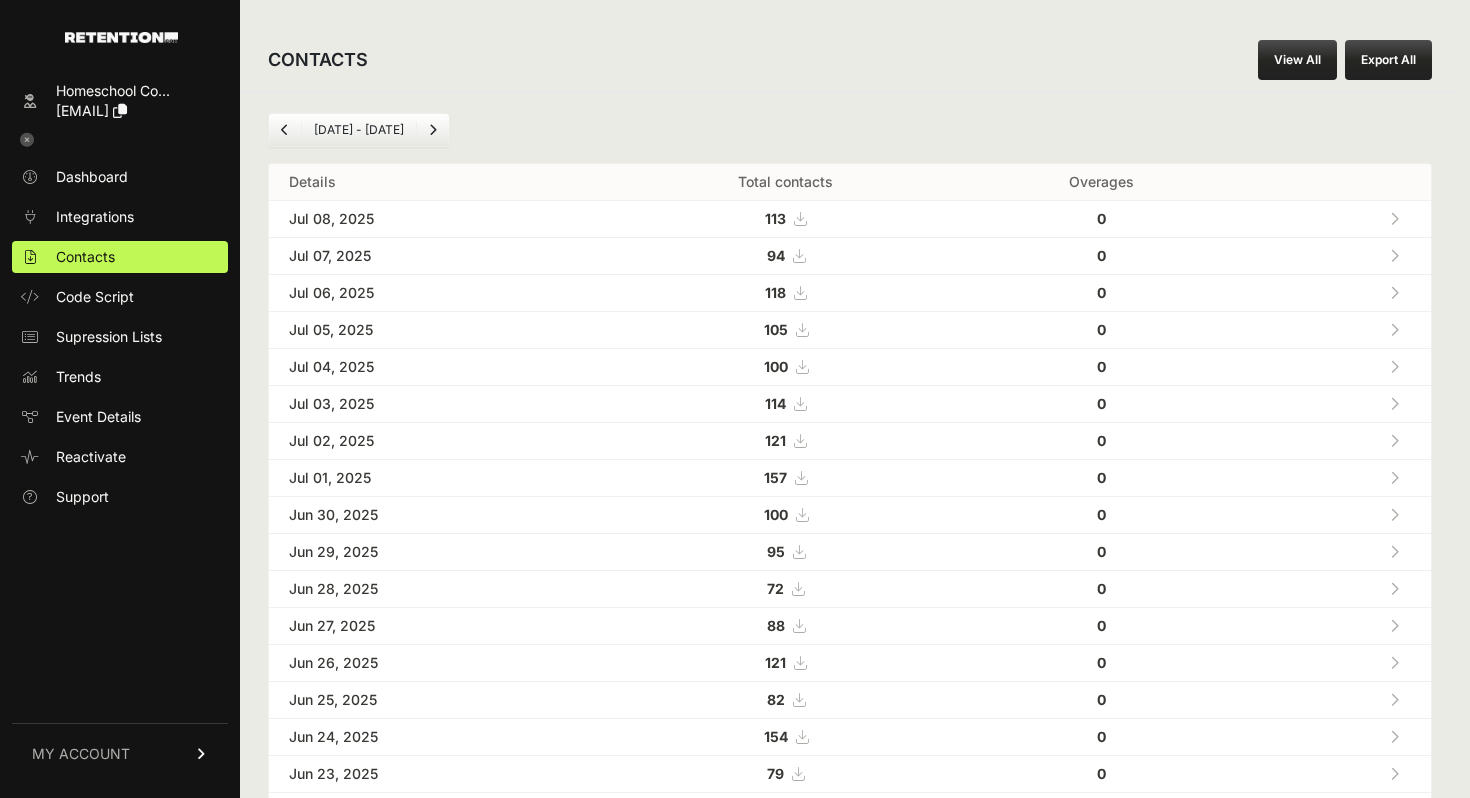 scroll, scrollTop: 0, scrollLeft: 0, axis: both 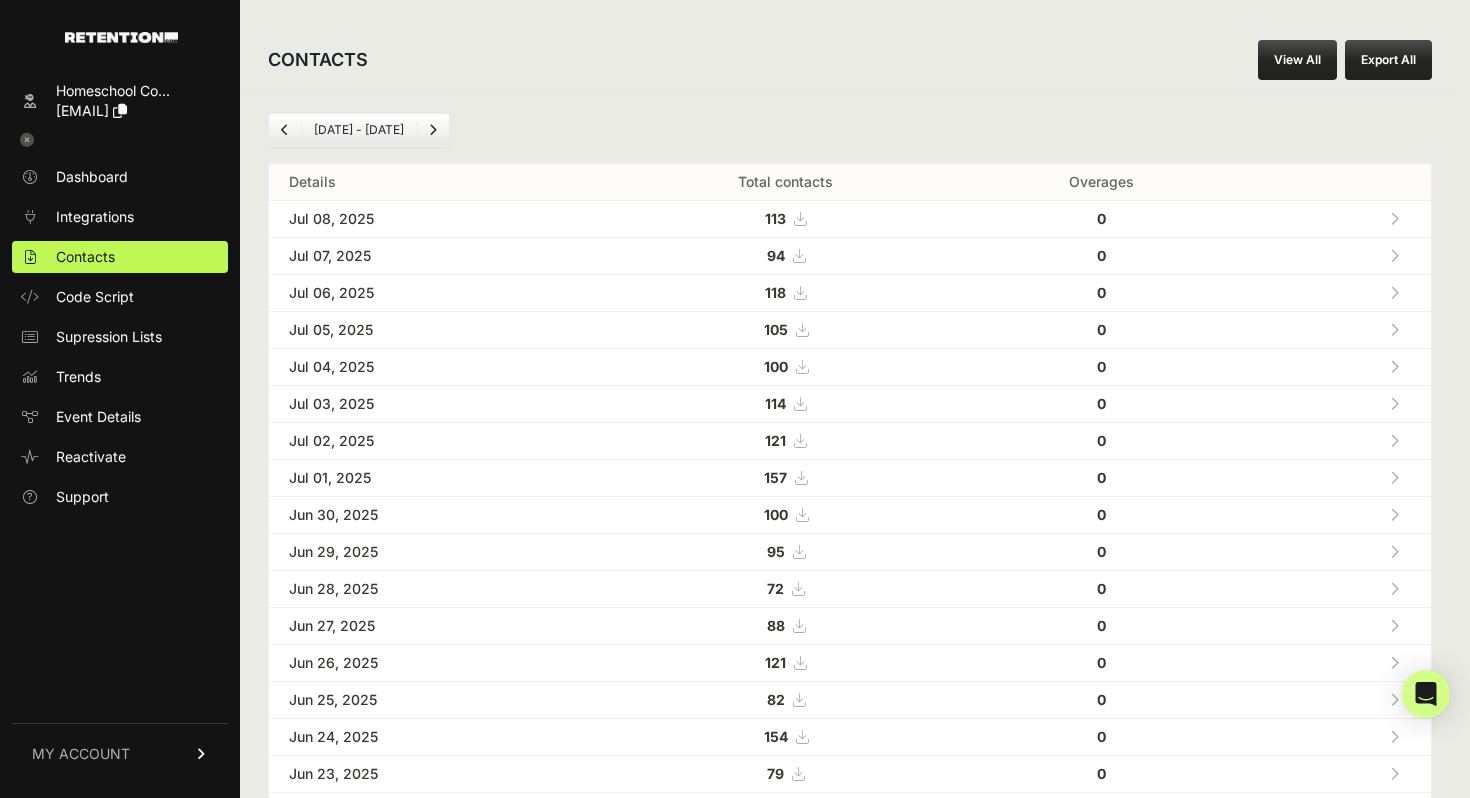click on "[DATE] - [DATE]" at bounding box center [359, 130] 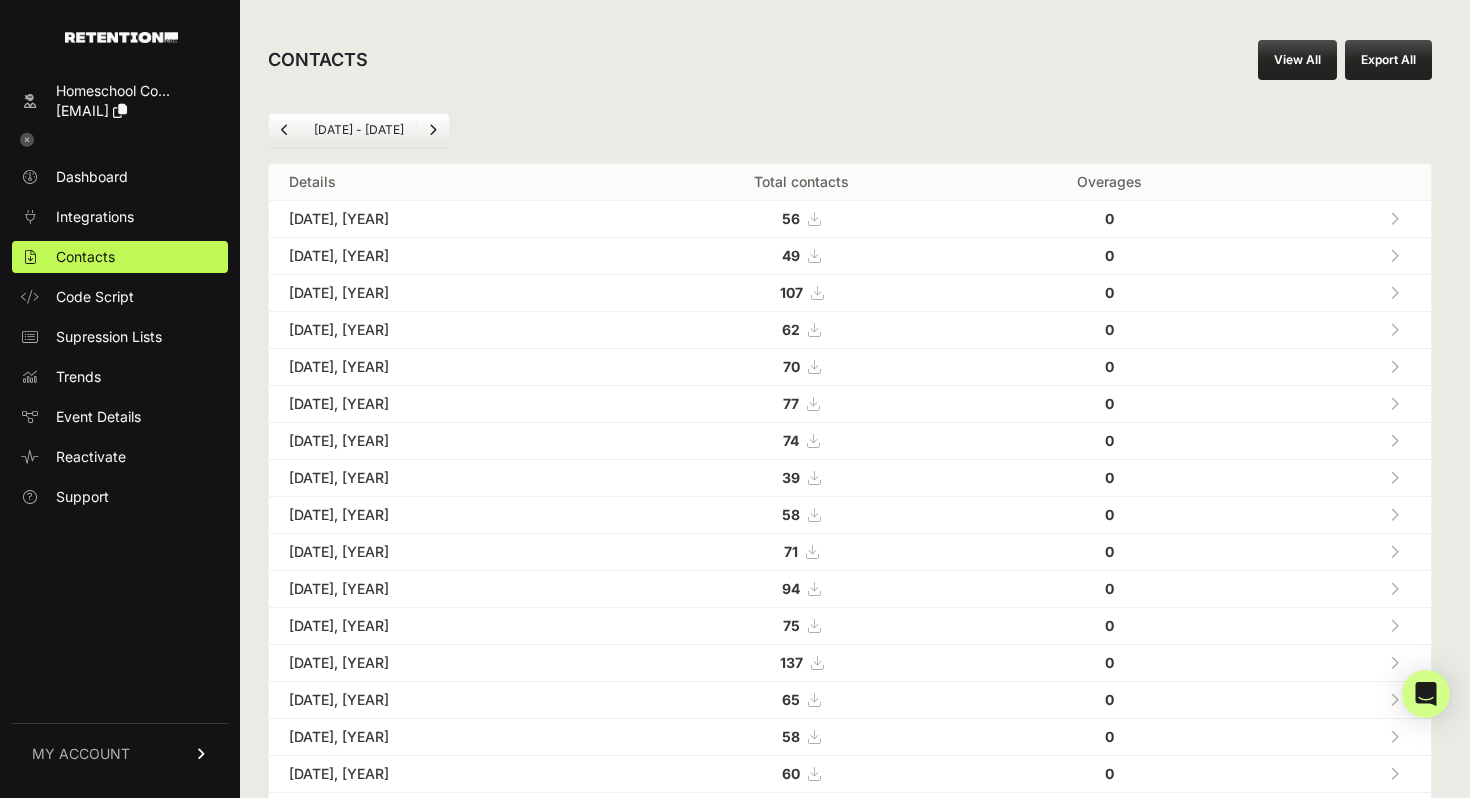 scroll, scrollTop: 0, scrollLeft: 0, axis: both 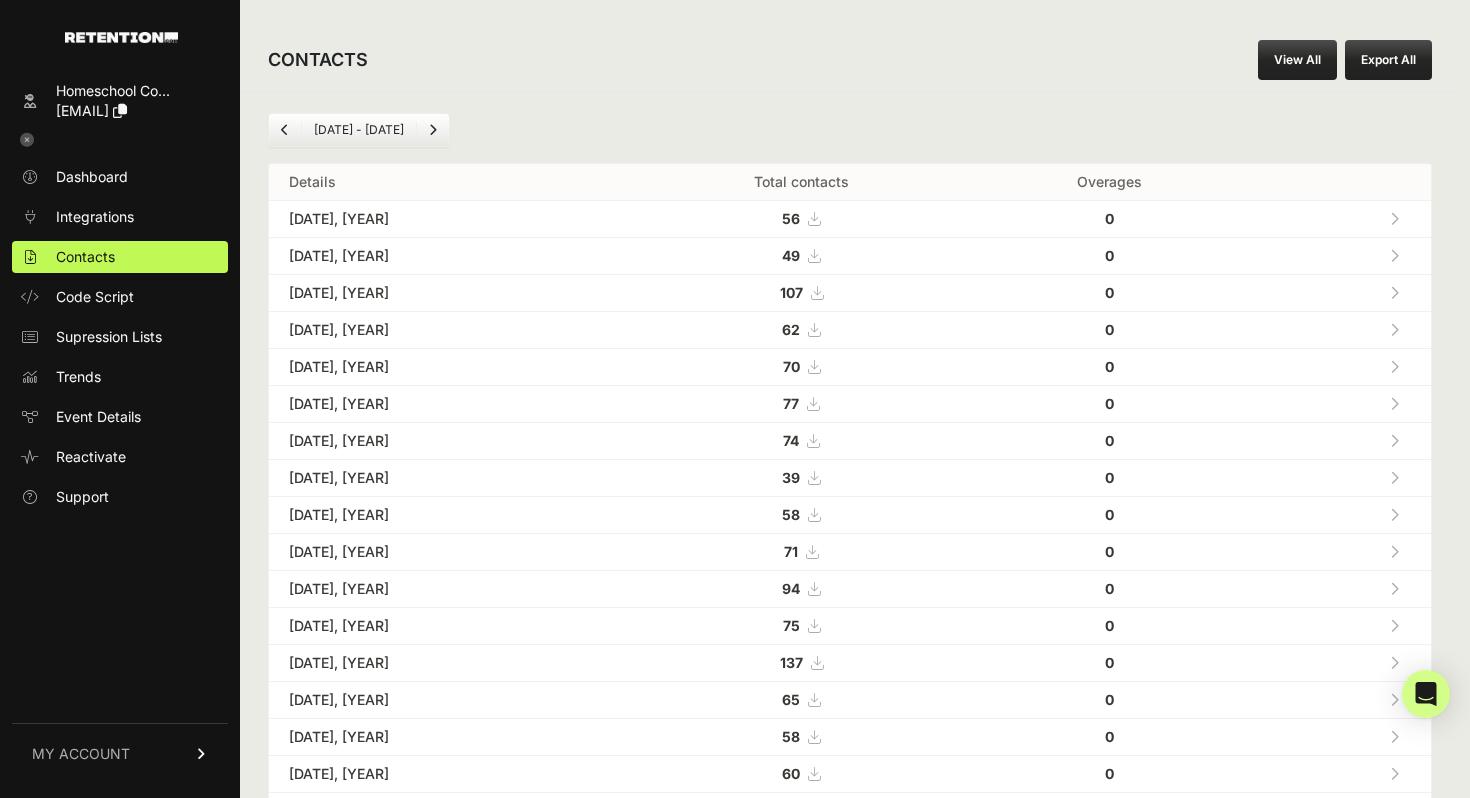 click on "May 08 - Jun 08" at bounding box center [850, 130] 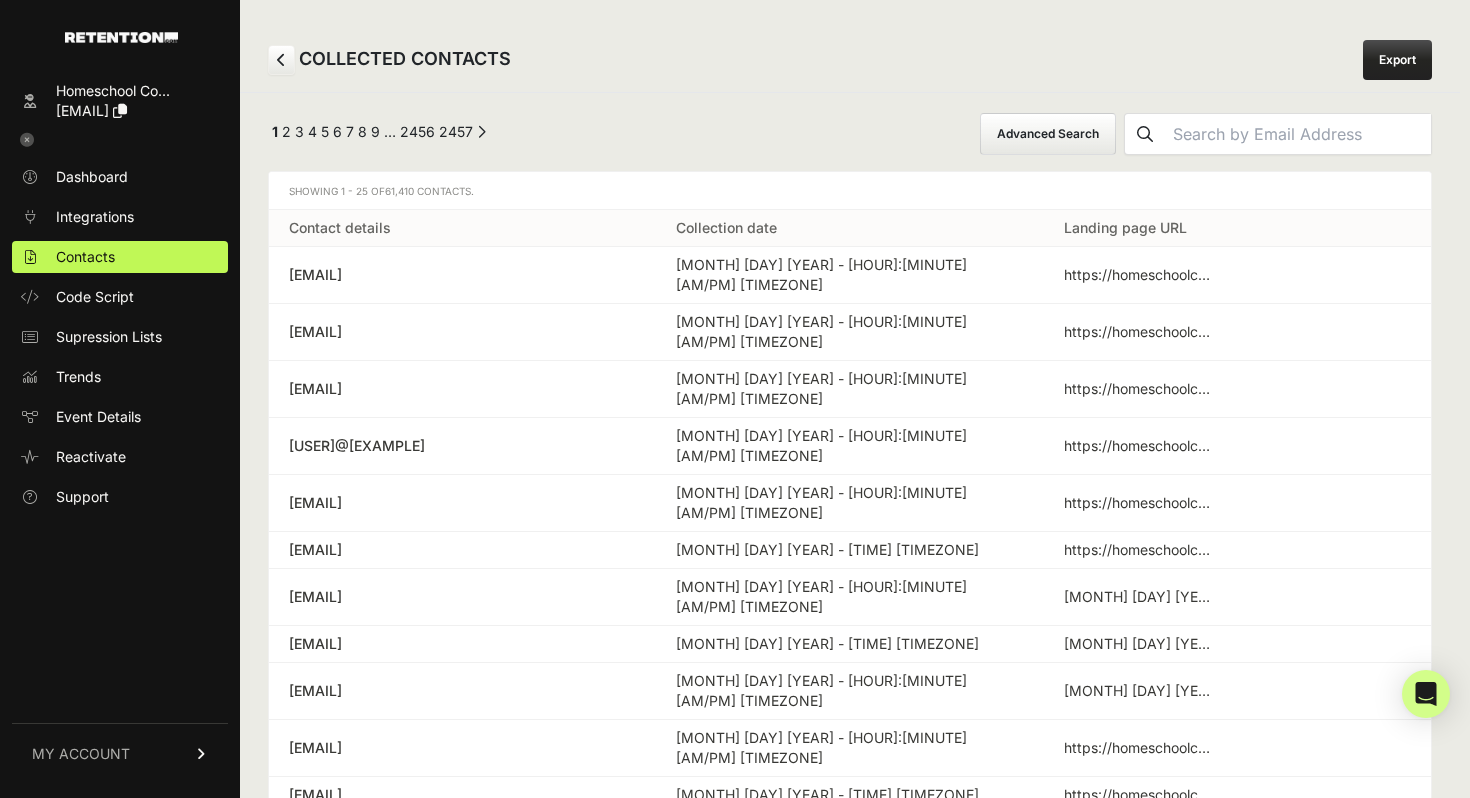 scroll, scrollTop: 0, scrollLeft: 0, axis: both 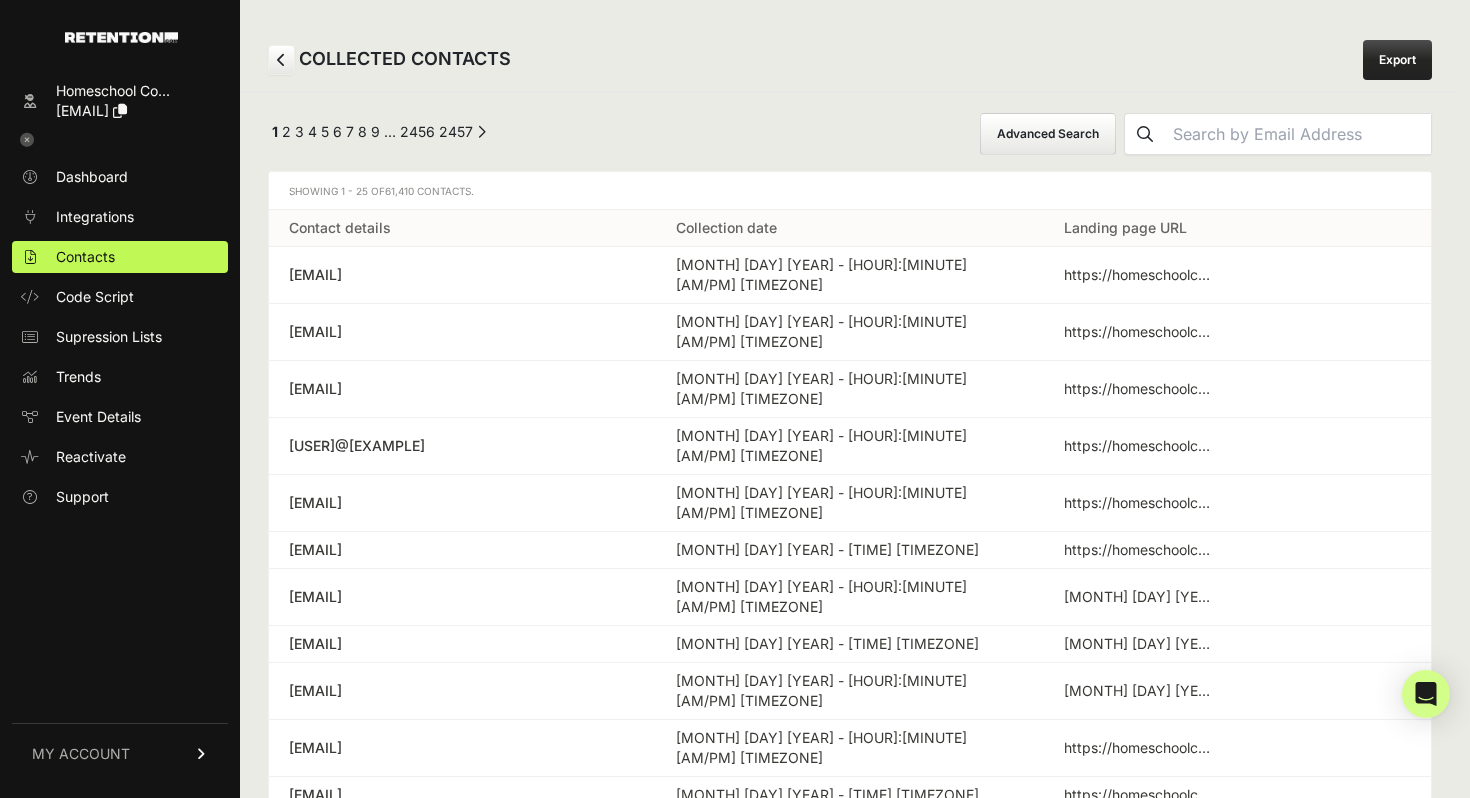 click on "Advanced Search" at bounding box center (1048, 134) 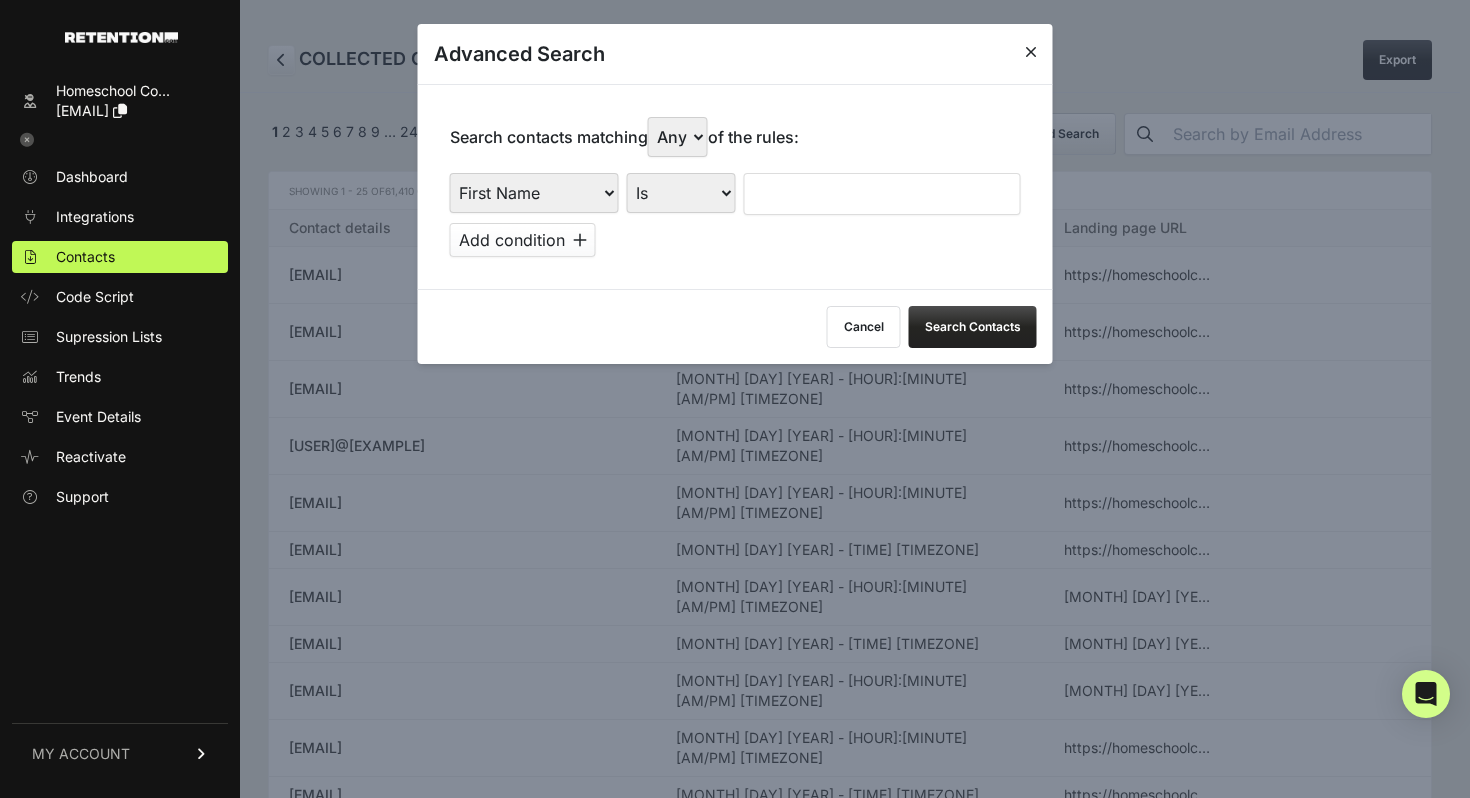 click on "Any
All" at bounding box center [678, 137] 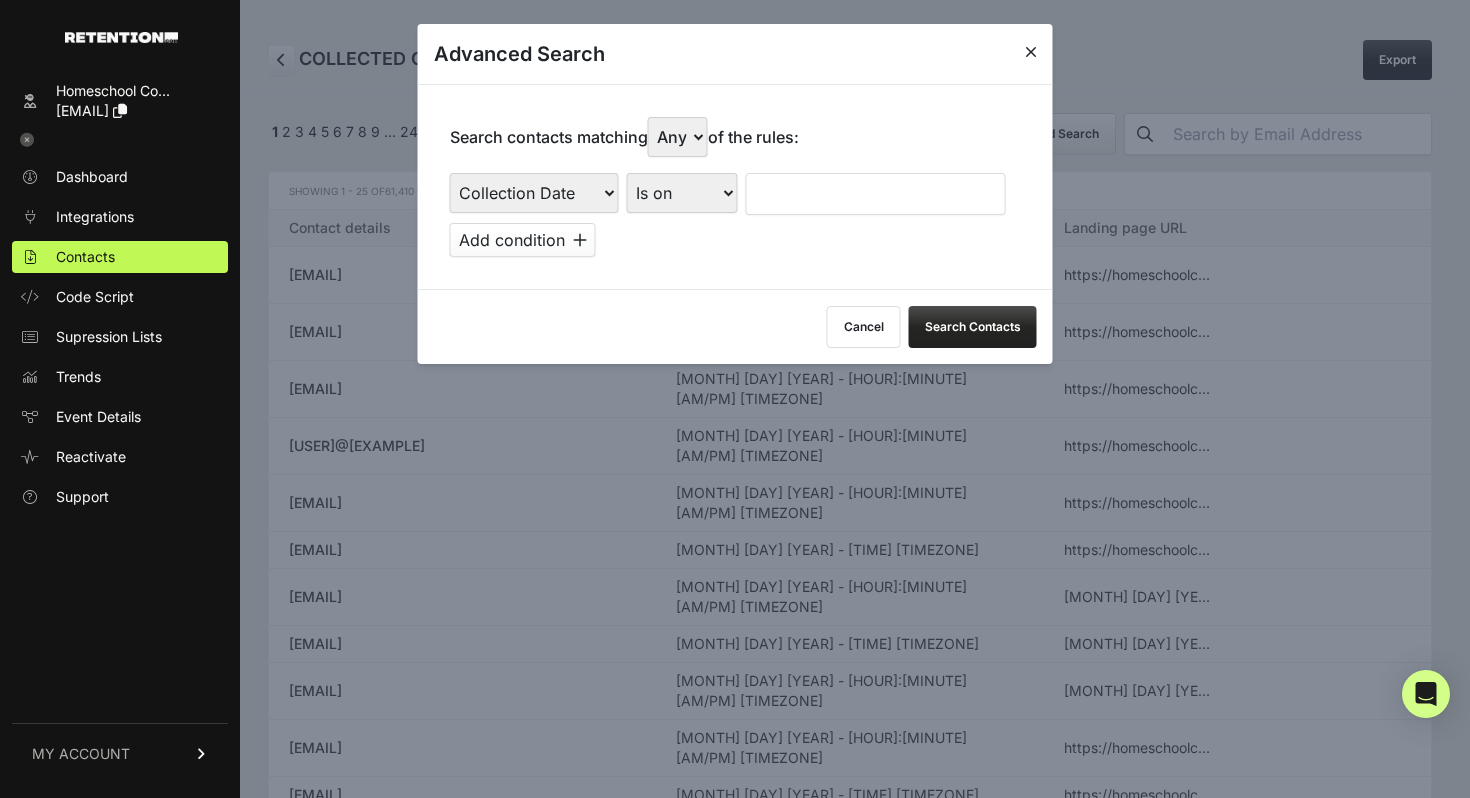 click on "Is on Is between" at bounding box center [682, 193] 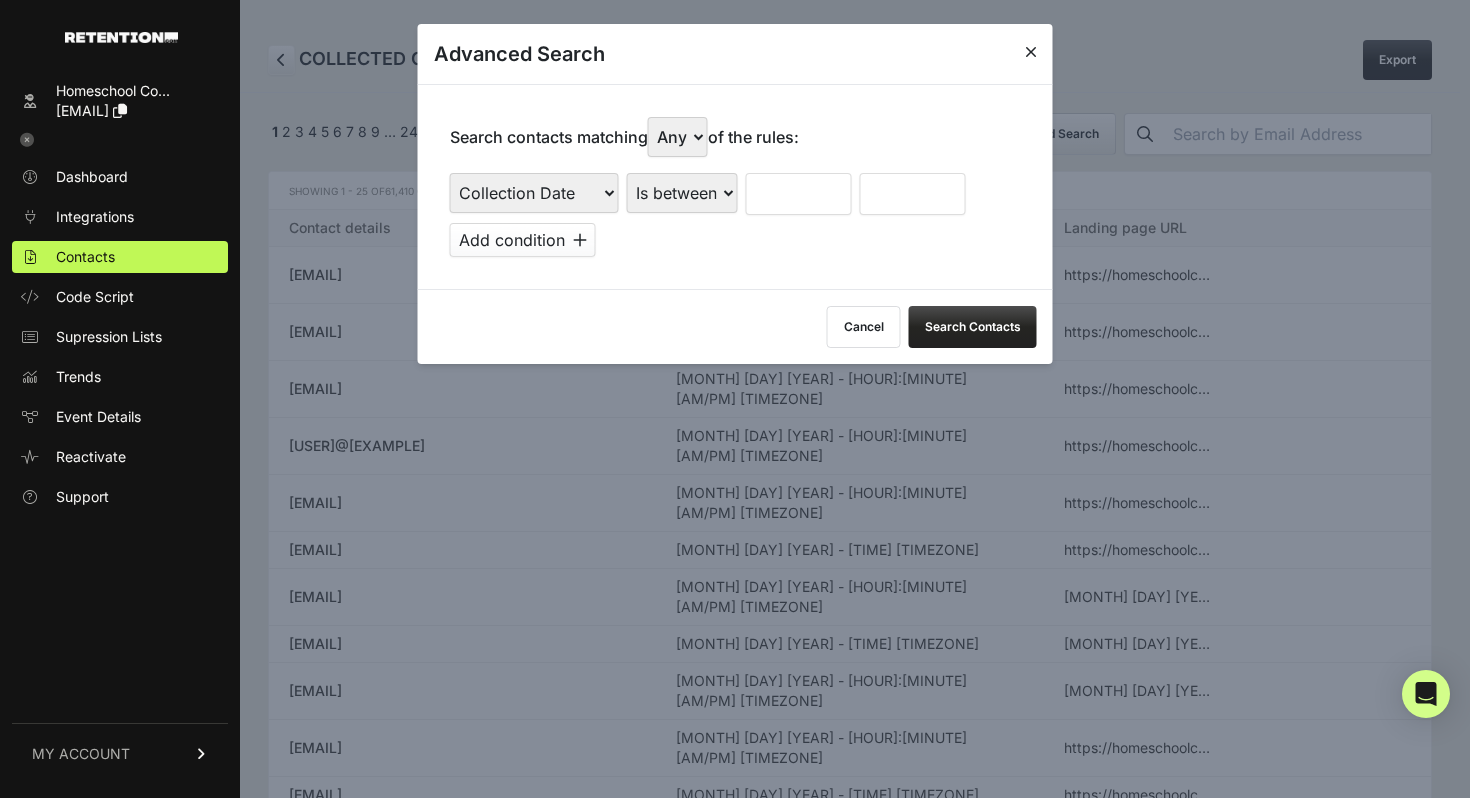 click at bounding box center [799, 194] 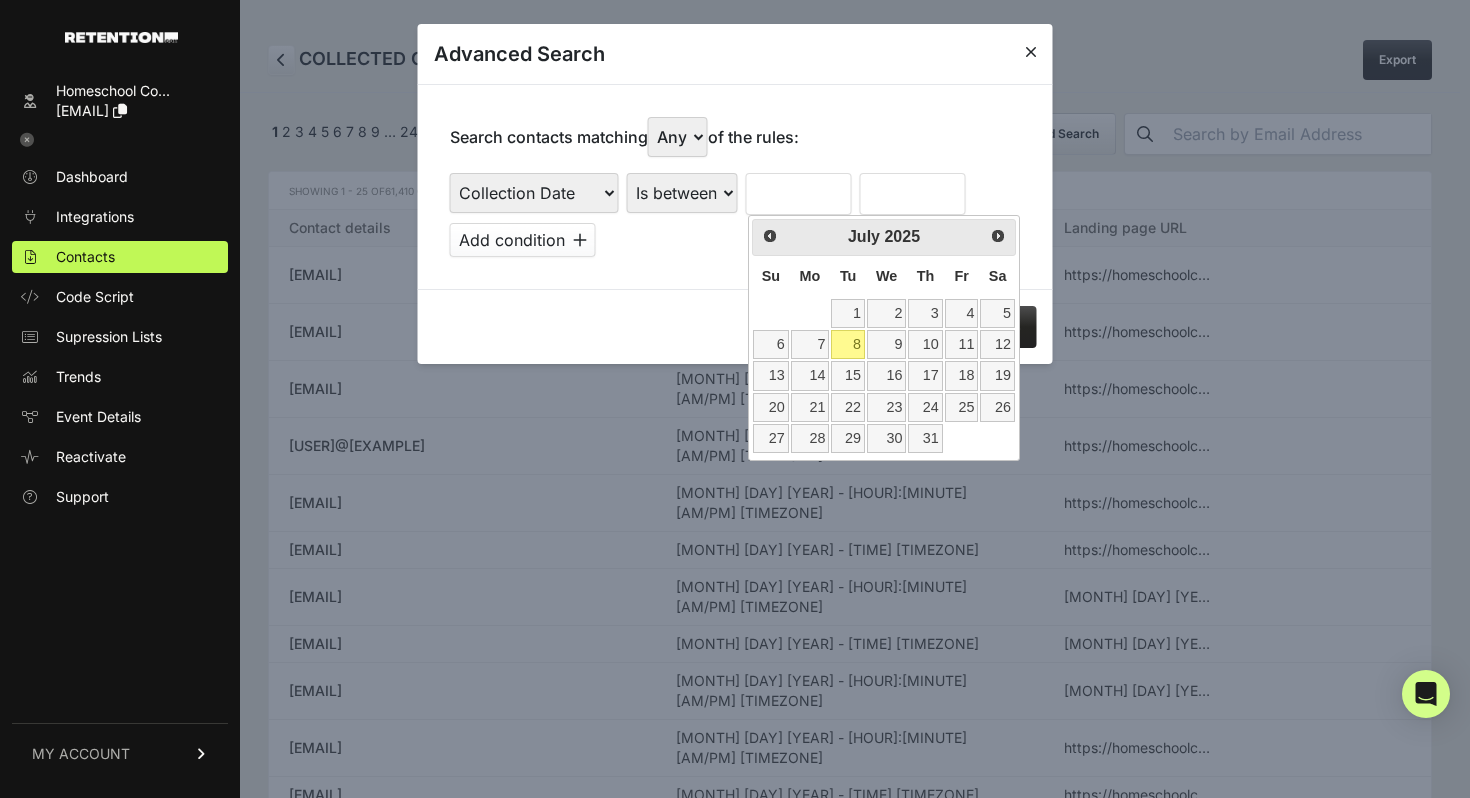 click on "Prev Next [MONTH] [YEAR] Su Mo Tu We Th Fr Sa     1 2 3 4 5 6 7 8 9 10 11 12 13 14 15 16 17 18 19 20 21 22 23 24 25 26 27 28 29 30 31" at bounding box center [884, 338] 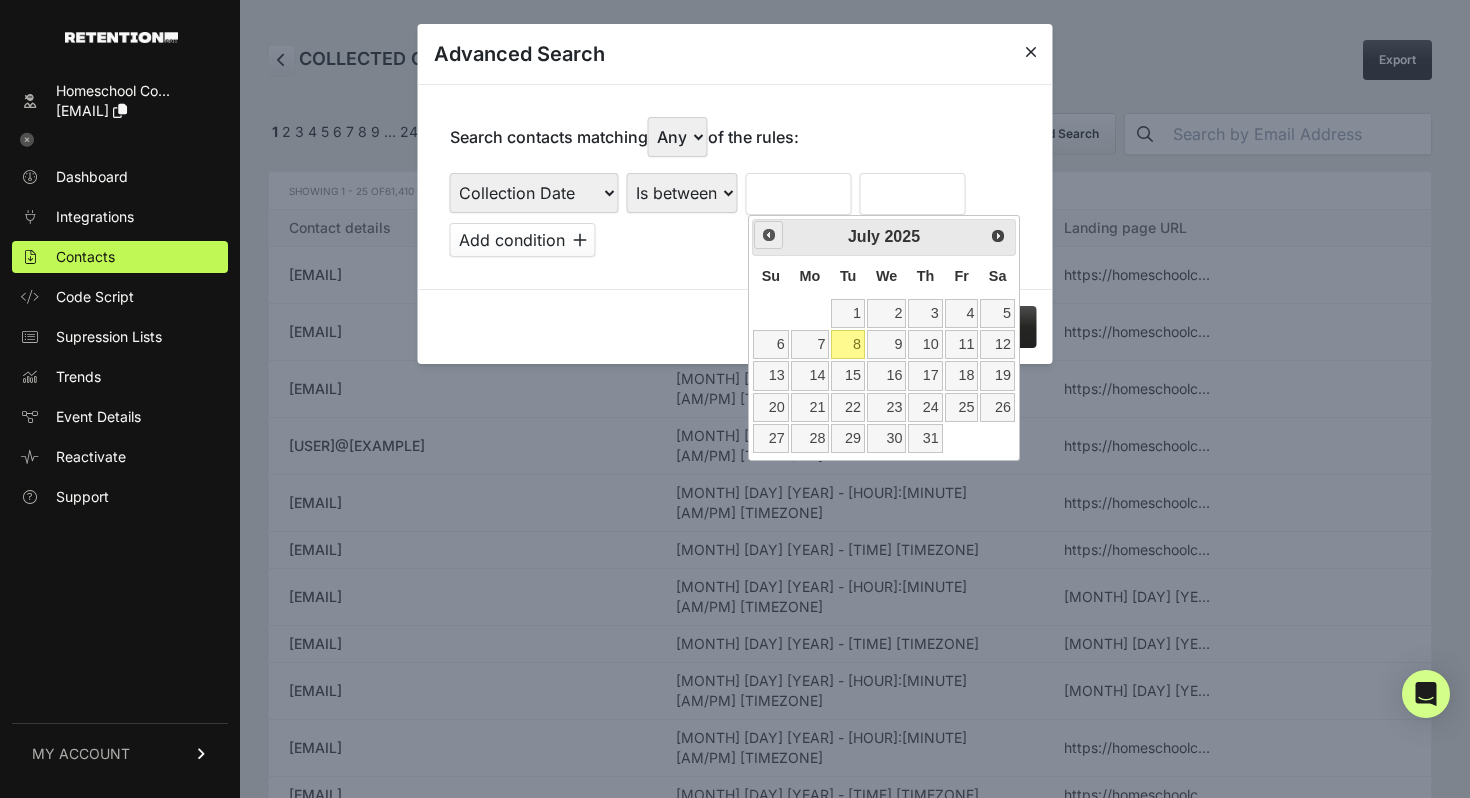 click on "Prev" at bounding box center [769, 235] 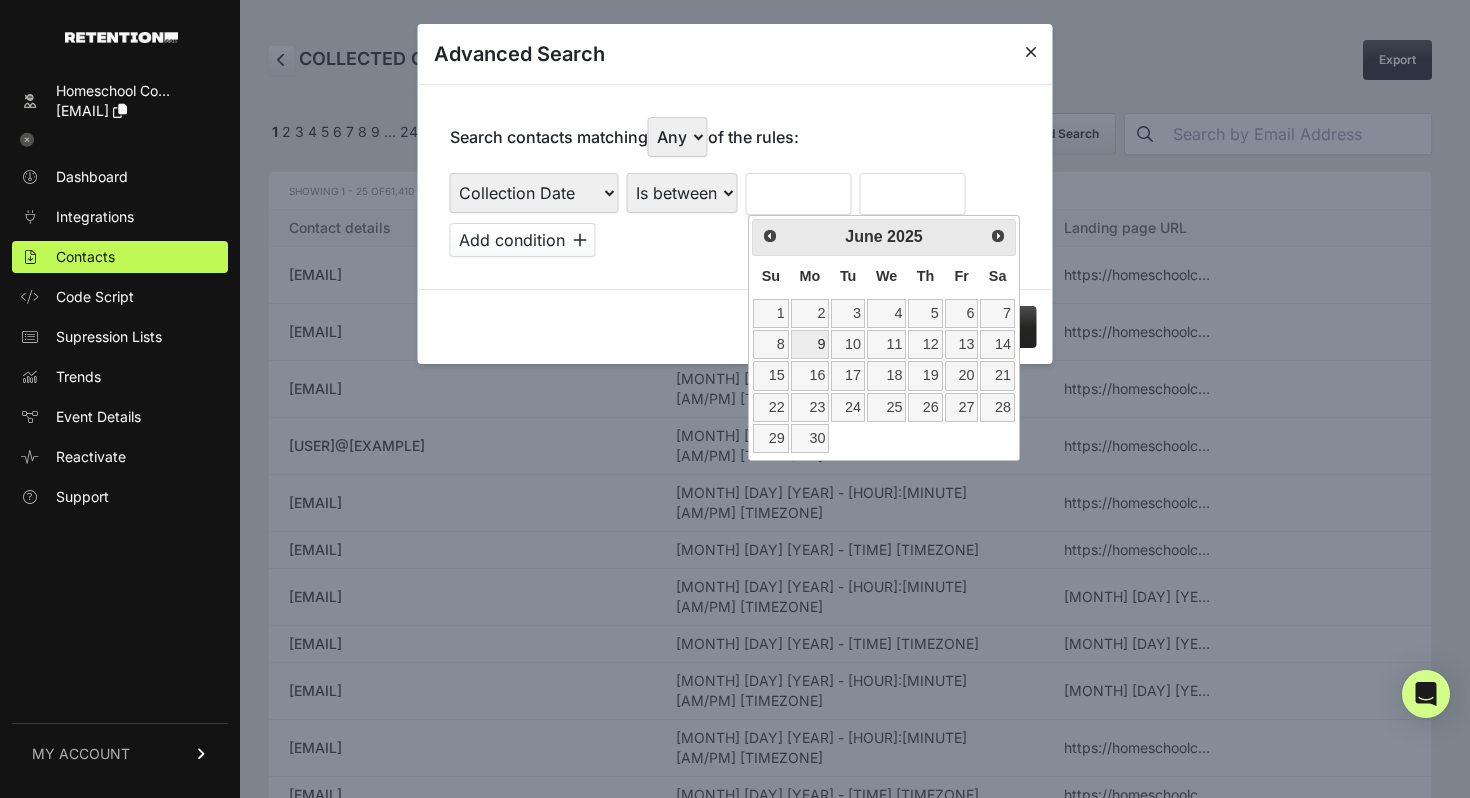 click on "9" at bounding box center (810, 344) 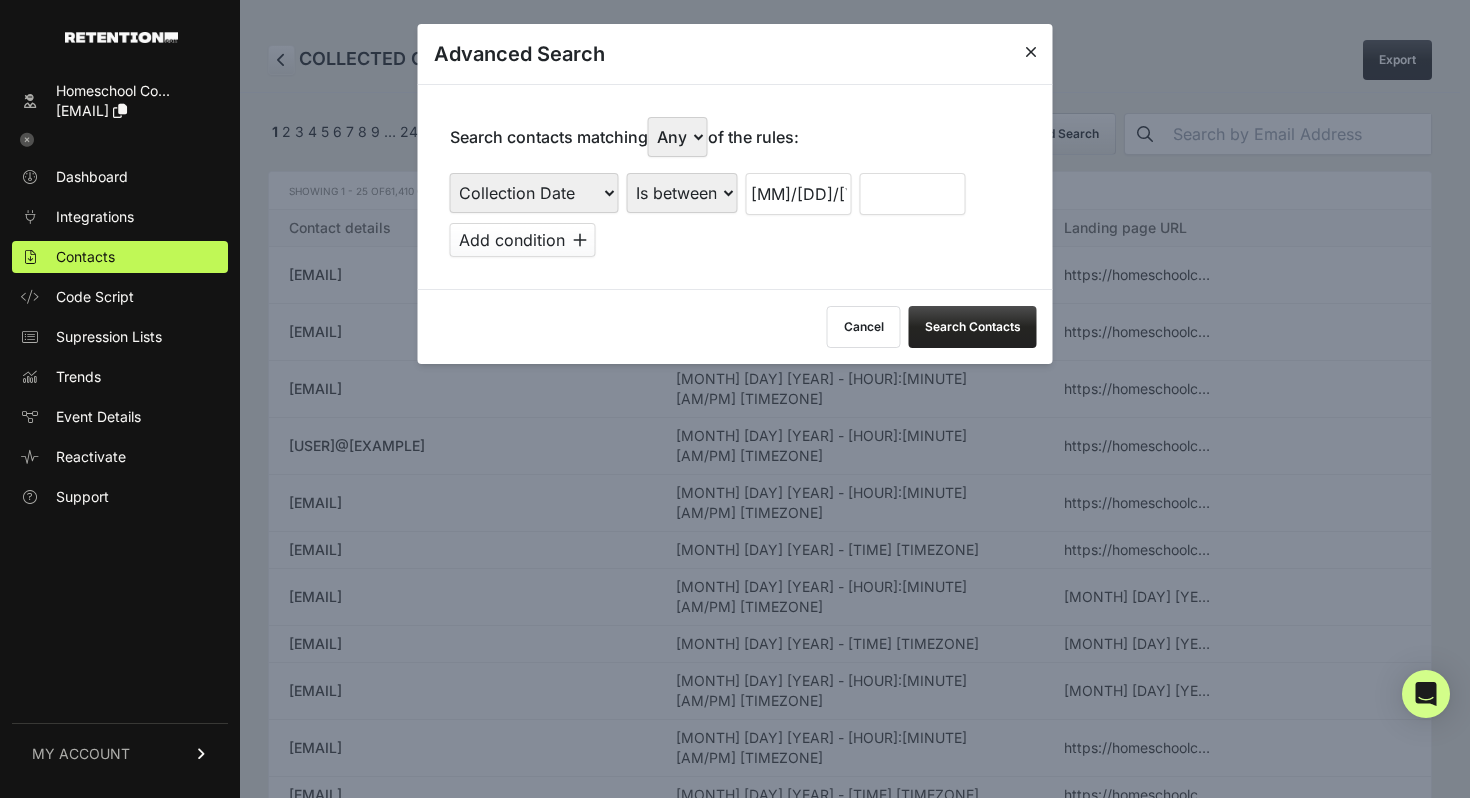 click at bounding box center [913, 194] 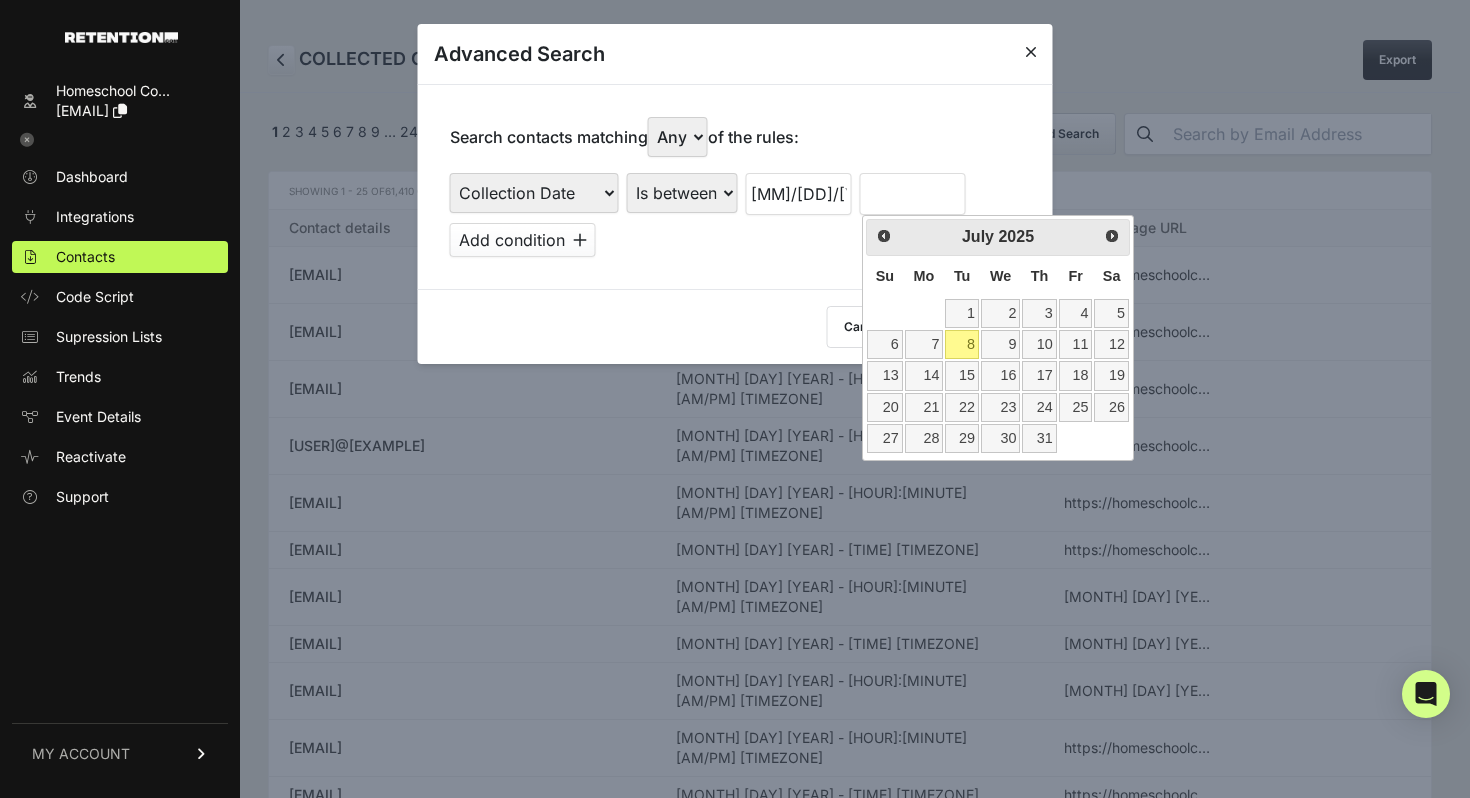 click on "[MONTH] [YEAR]" at bounding box center [998, 237] 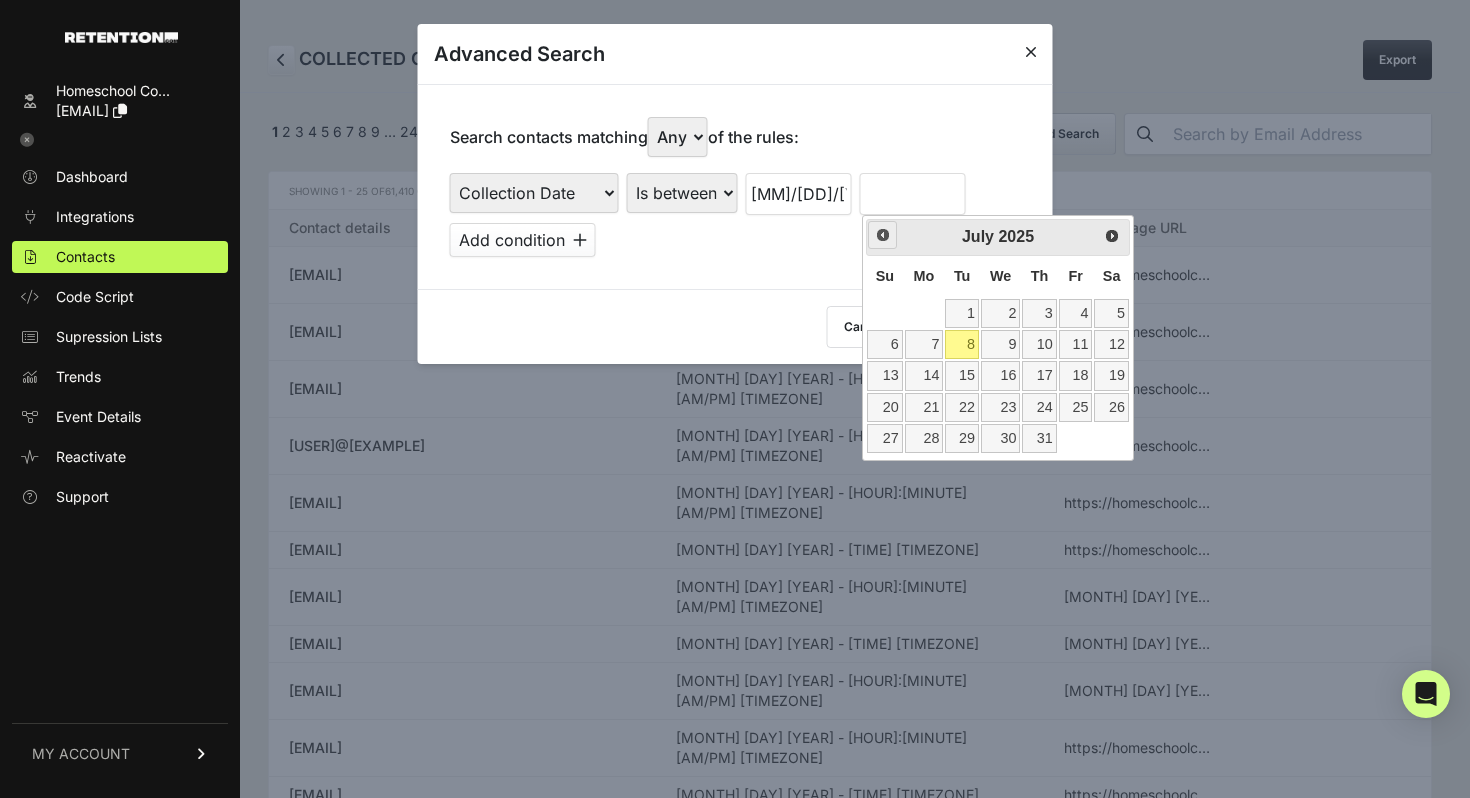 click on "Prev" at bounding box center (883, 235) 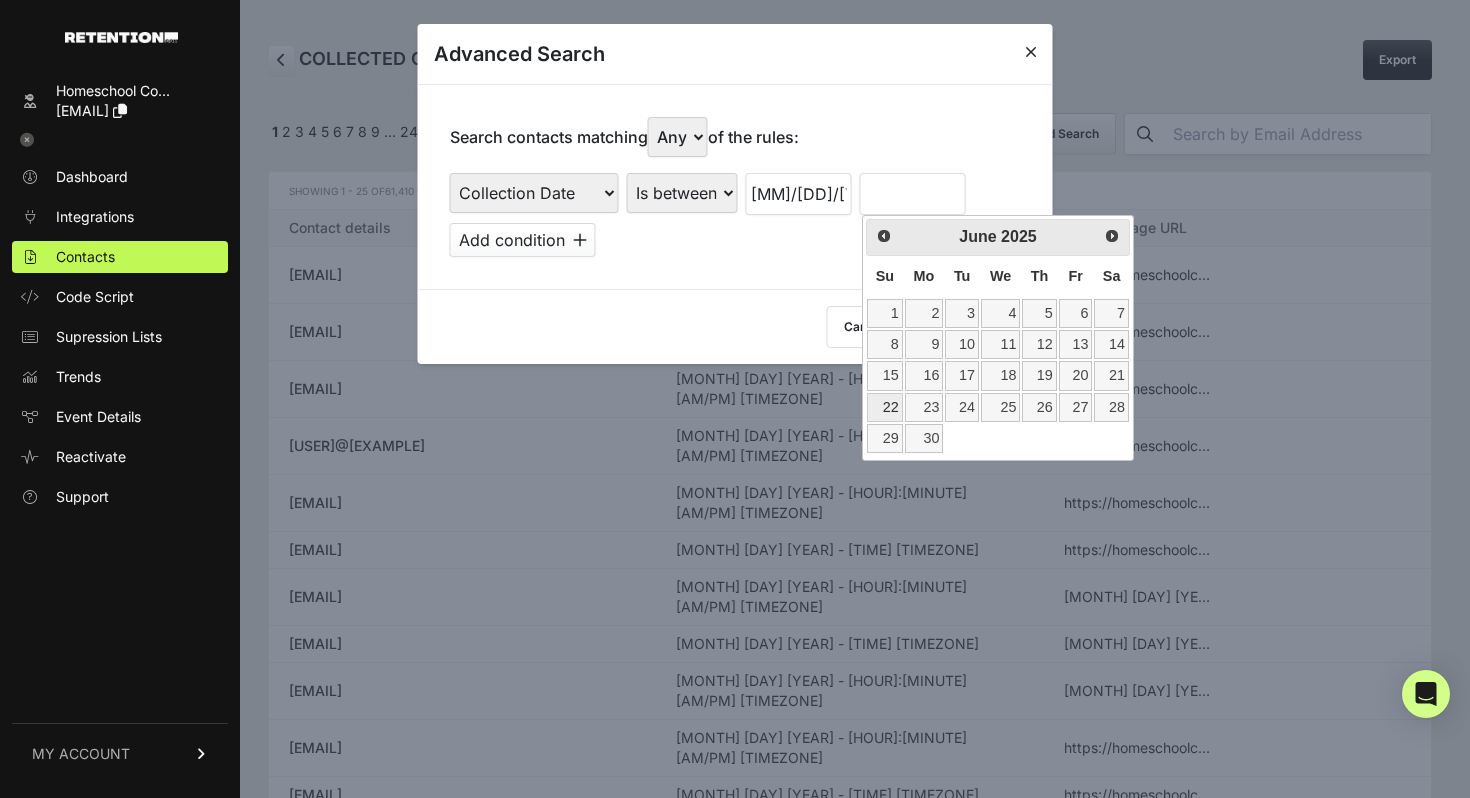 click on "22" at bounding box center [884, 407] 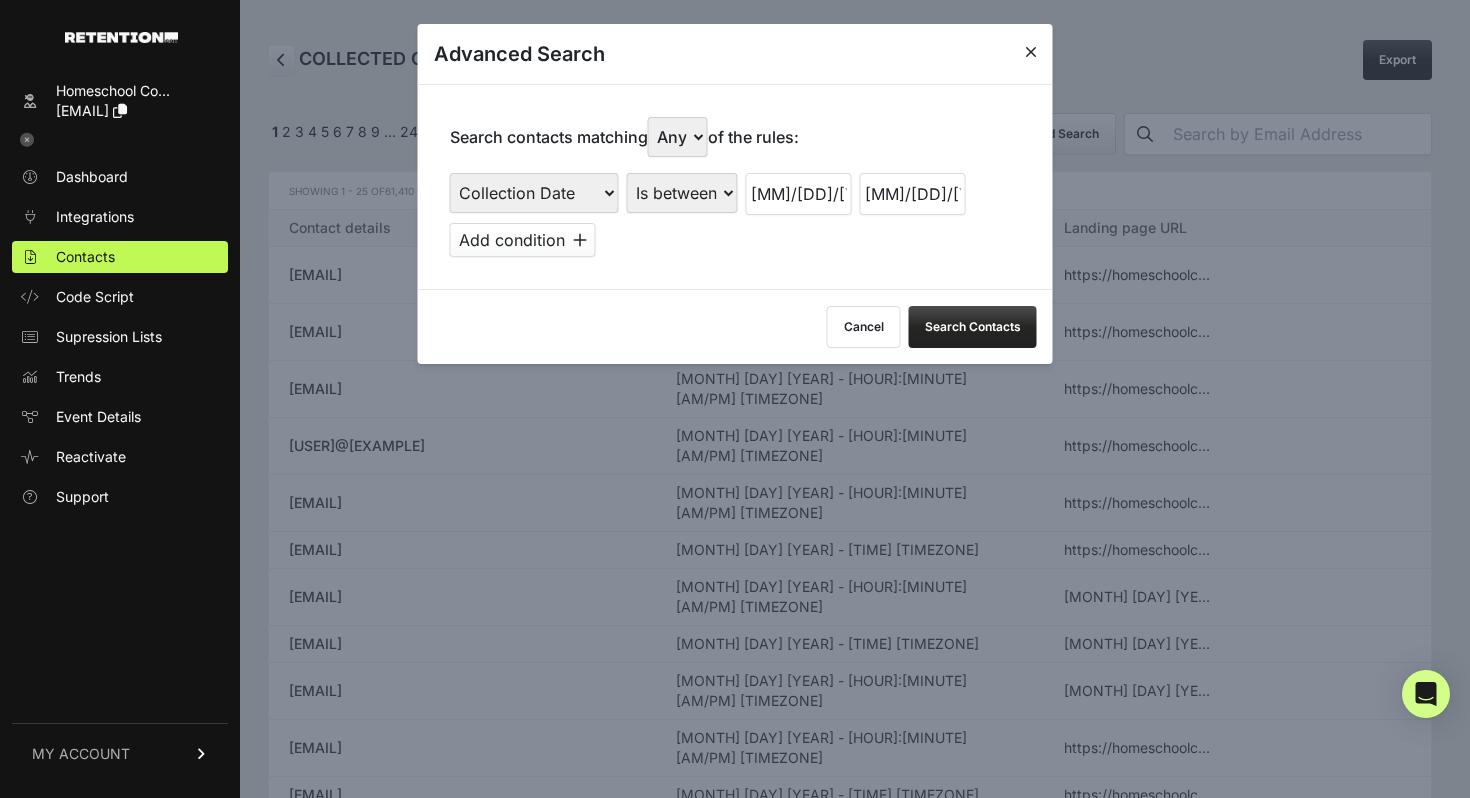 click on "Search Contacts" at bounding box center (973, 327) 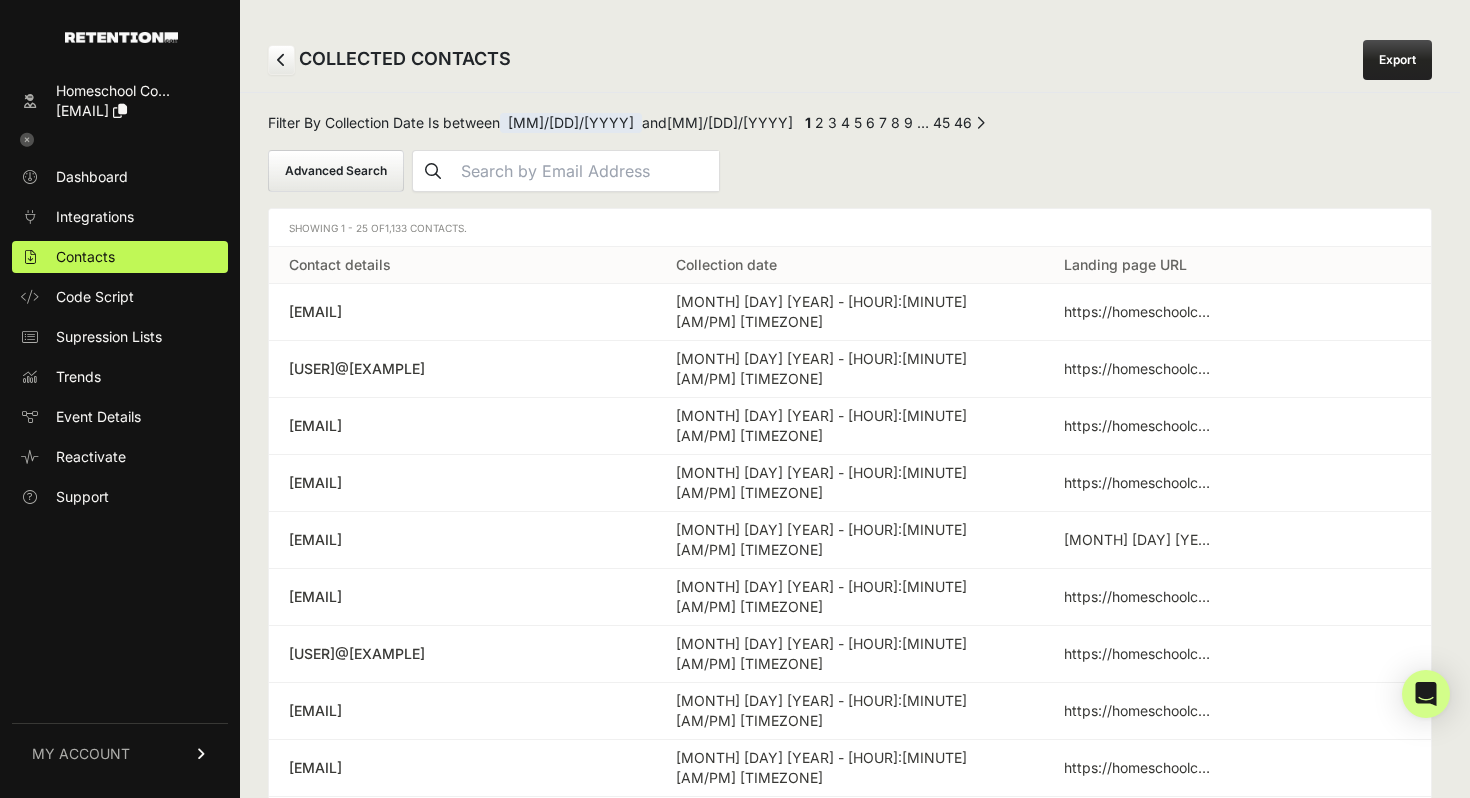 click on "Advanced Search" at bounding box center [336, 171] 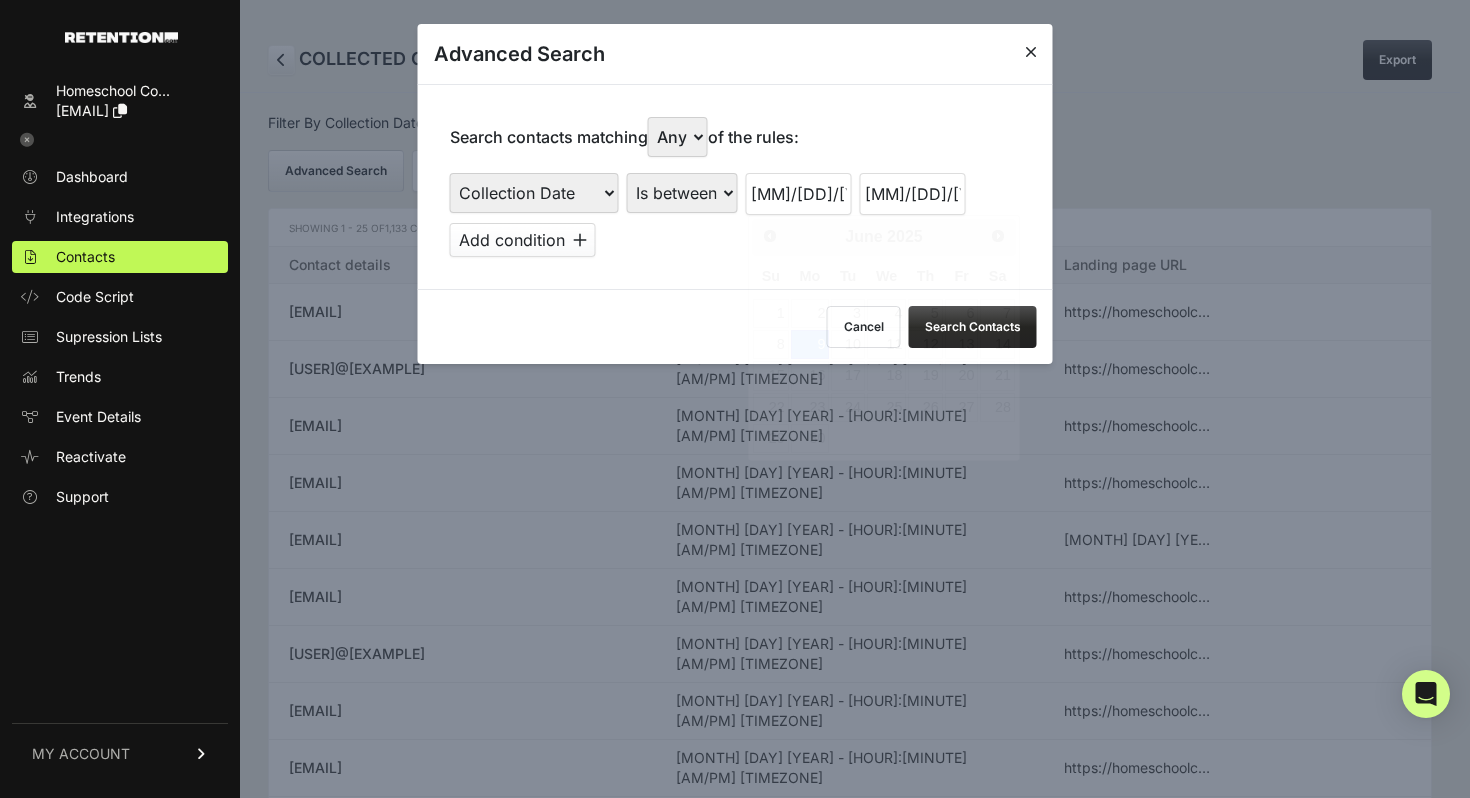 click on "[MM]/[DD]/[YYYY]" at bounding box center (799, 194) 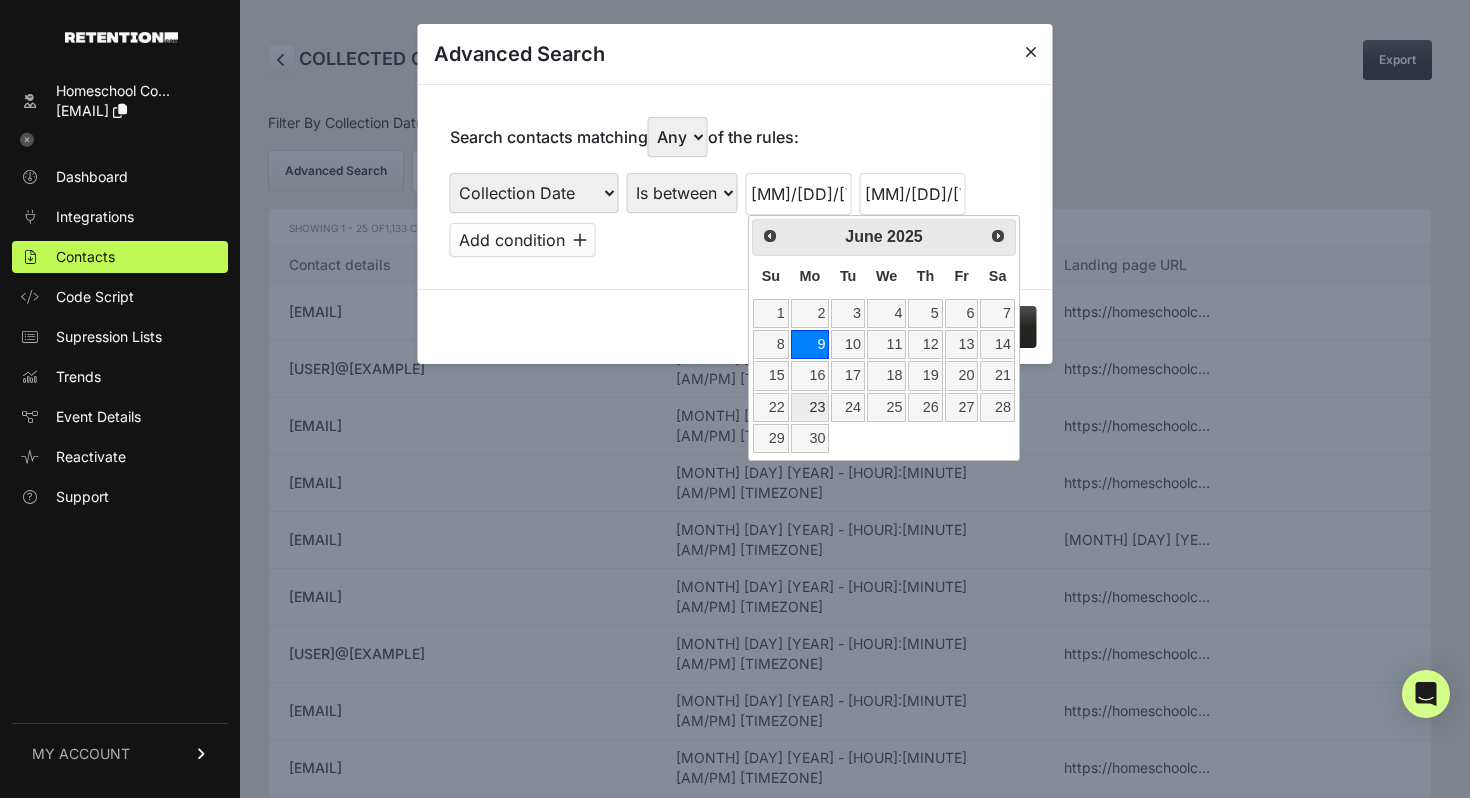 click on "23" at bounding box center (810, 407) 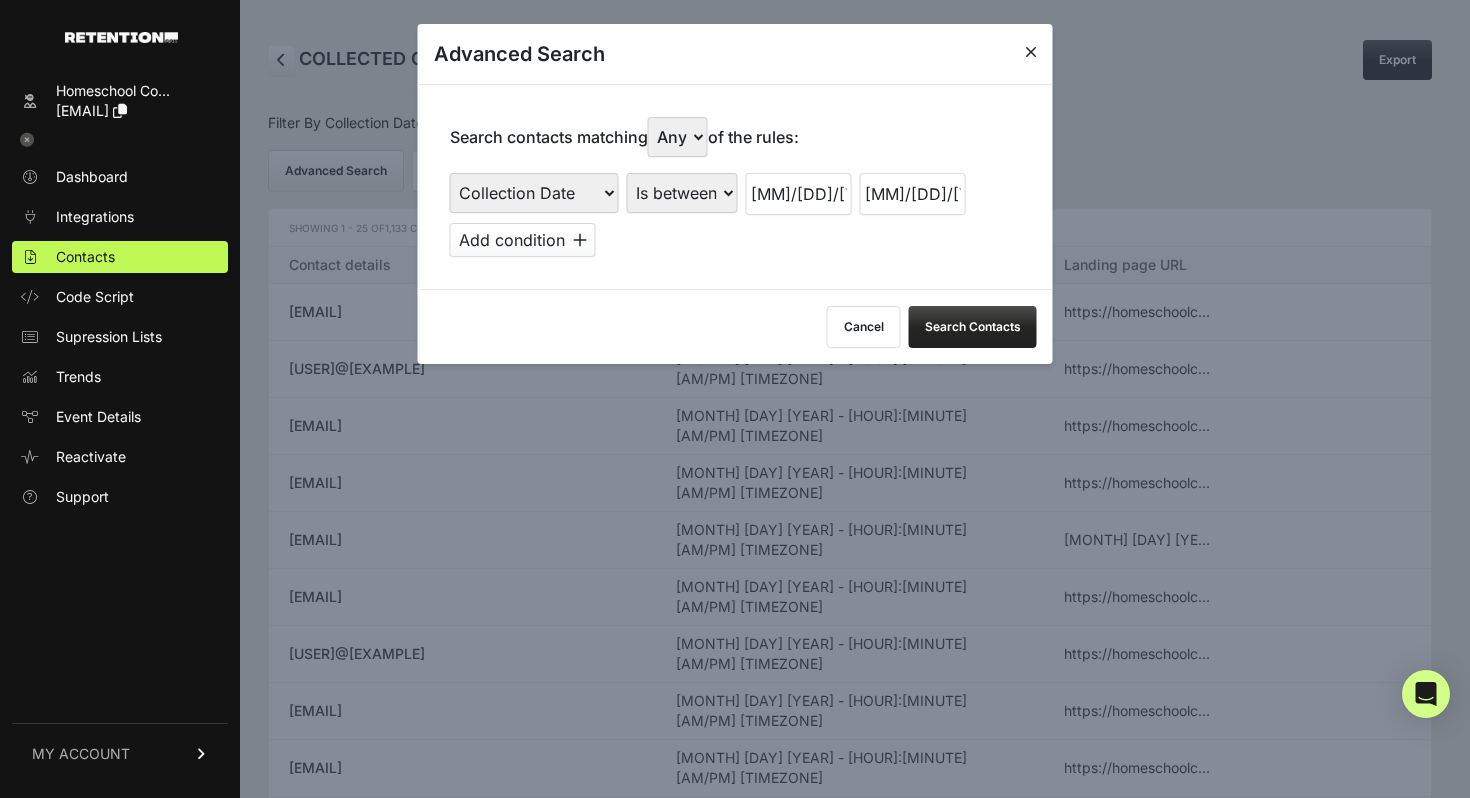 click on "[MM]/[DD]/[YYYY]" at bounding box center (913, 194) 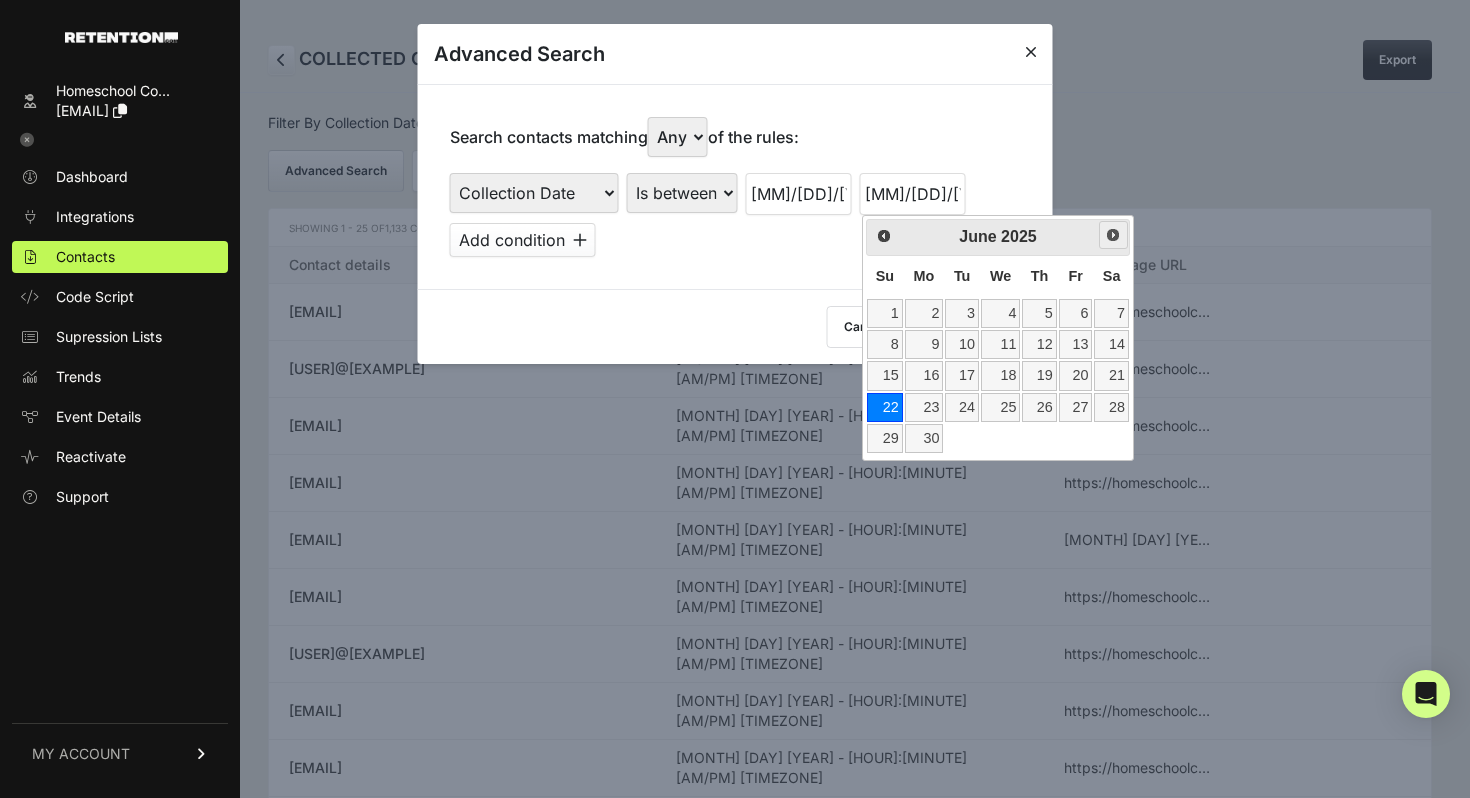 click on "Next" at bounding box center [1113, 235] 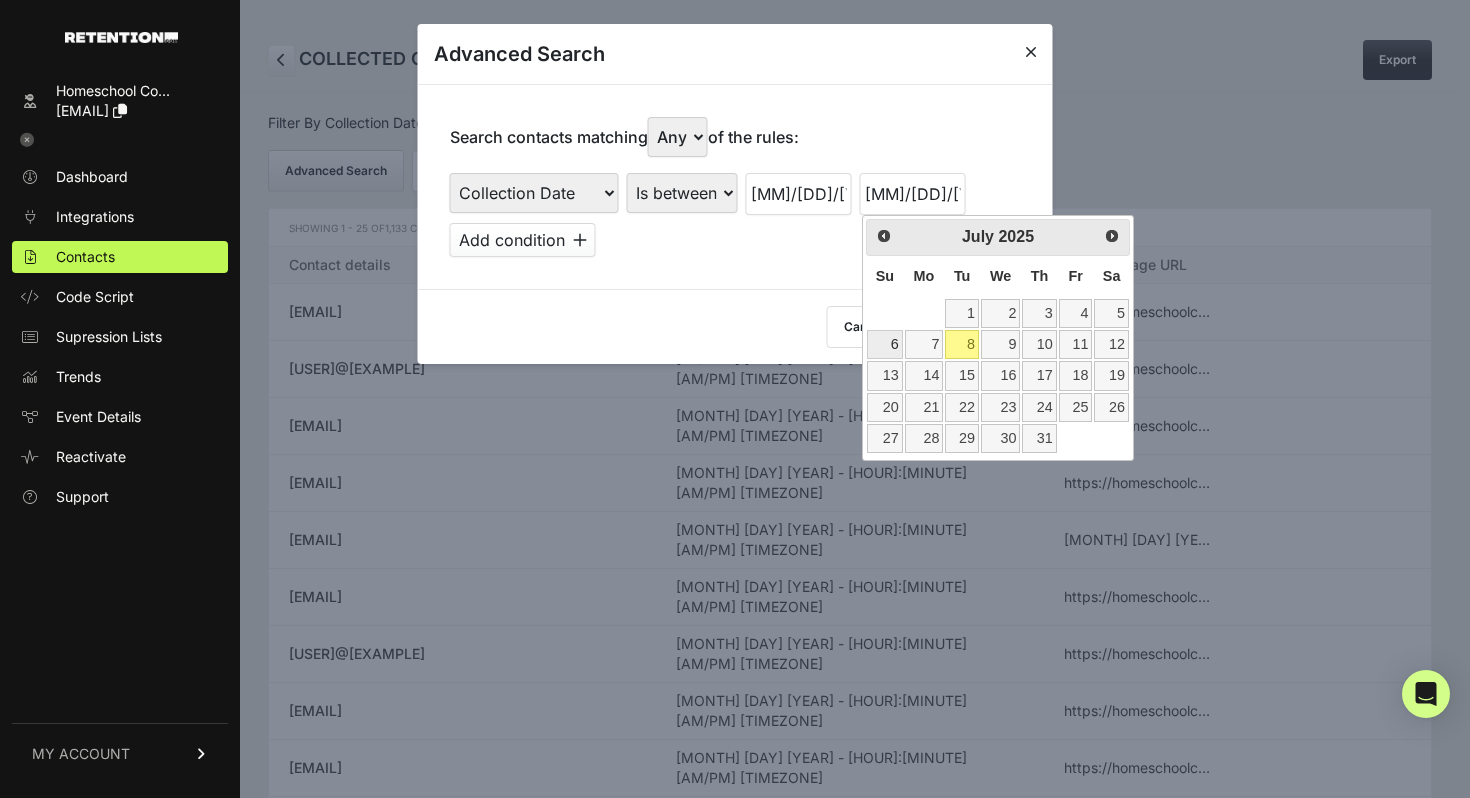 click on "6" at bounding box center (884, 344) 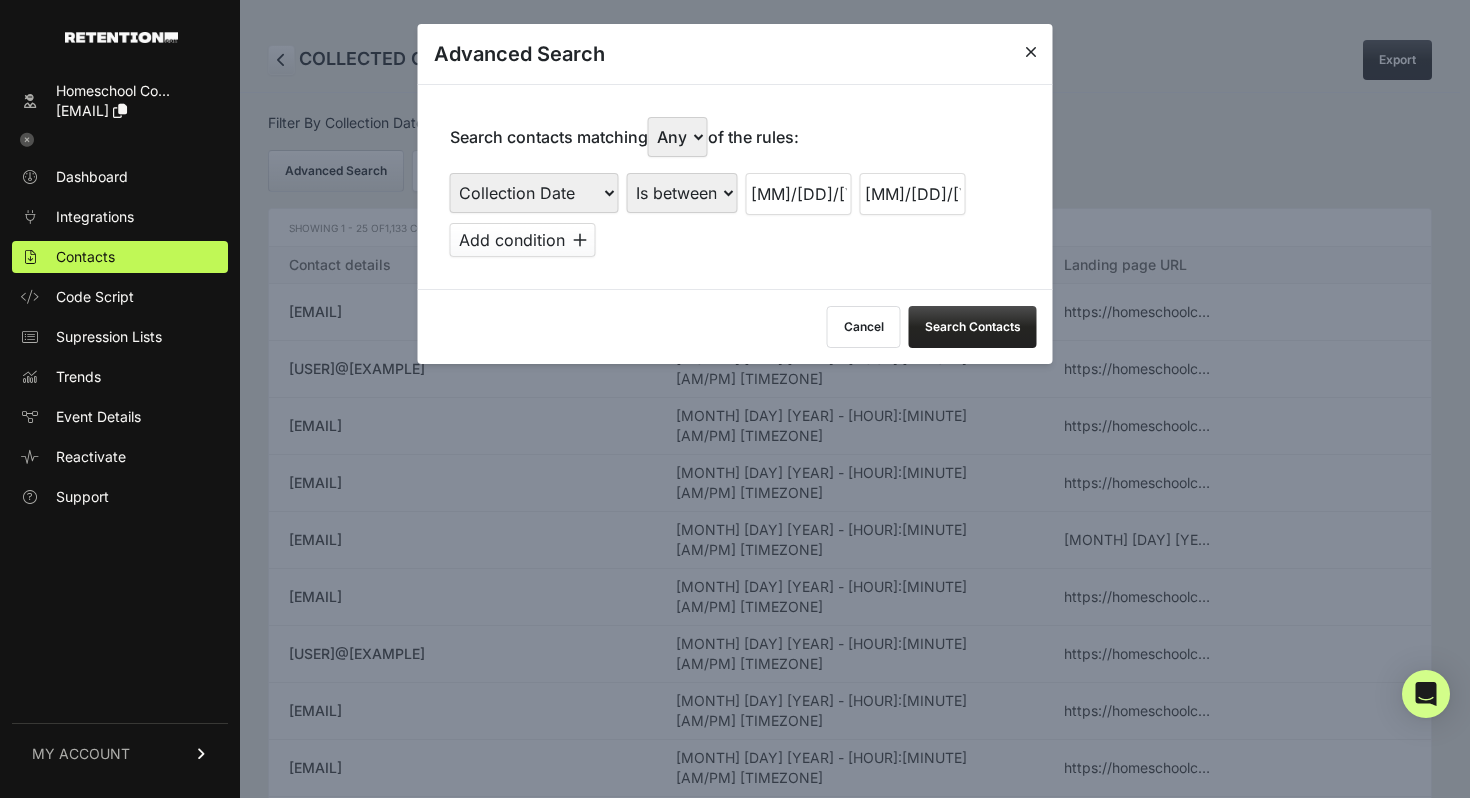 click on "Search Contacts" at bounding box center (973, 327) 